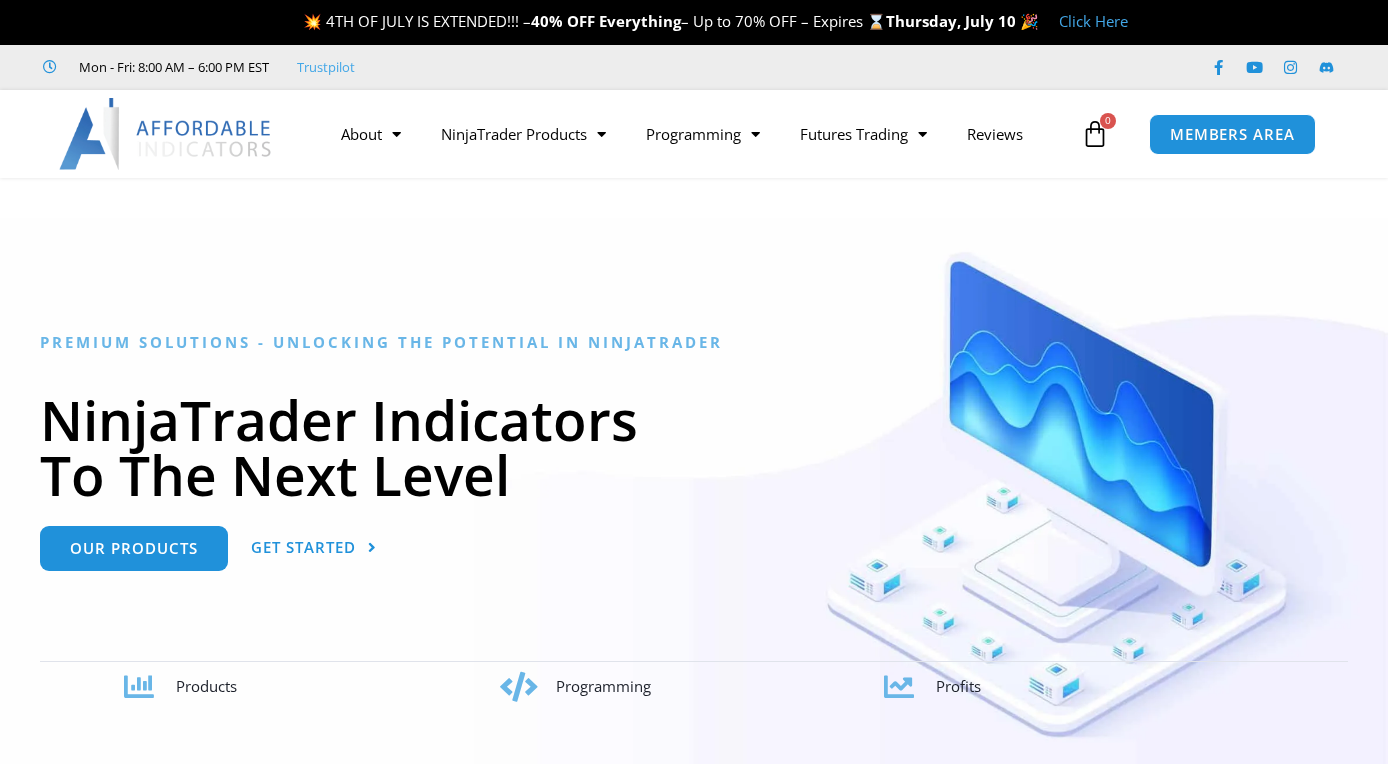 scroll, scrollTop: 0, scrollLeft: 0, axis: both 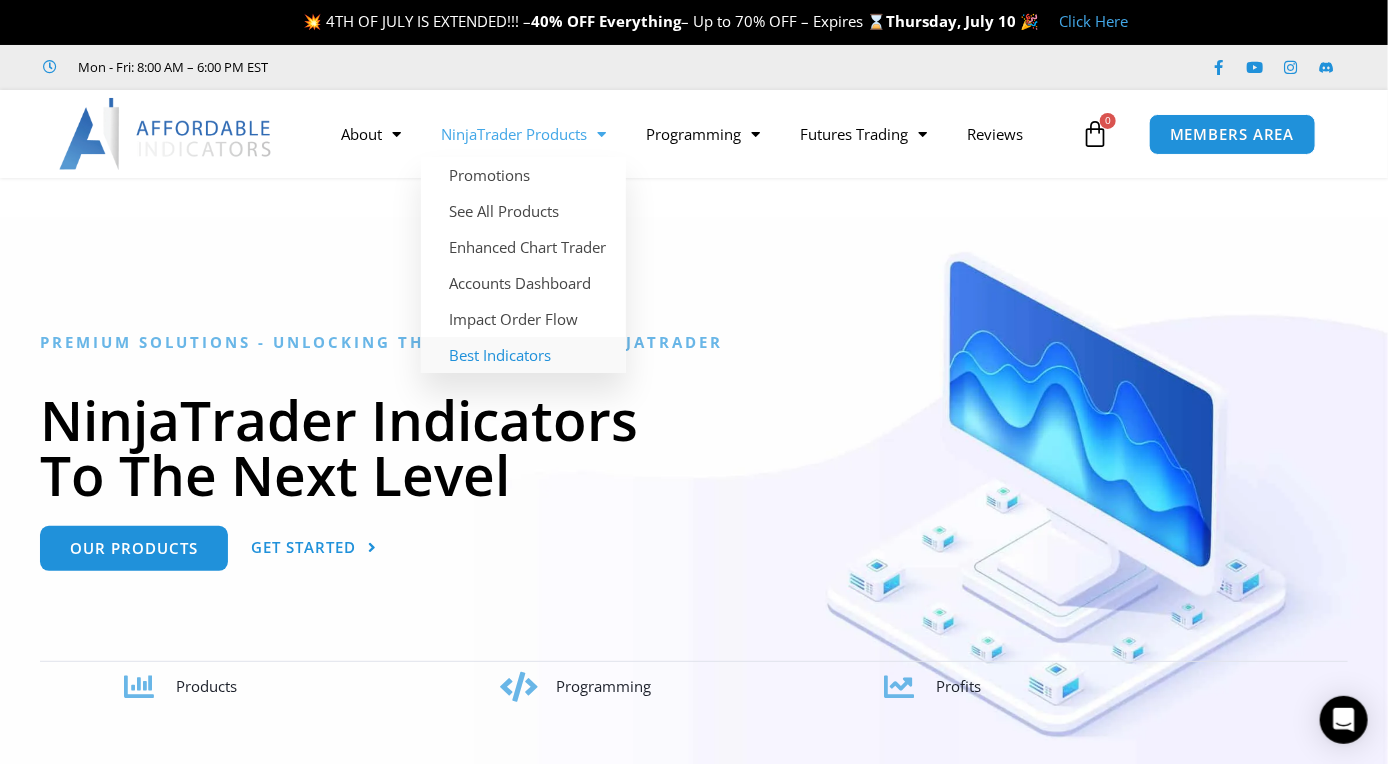 click on "Best Indicators" 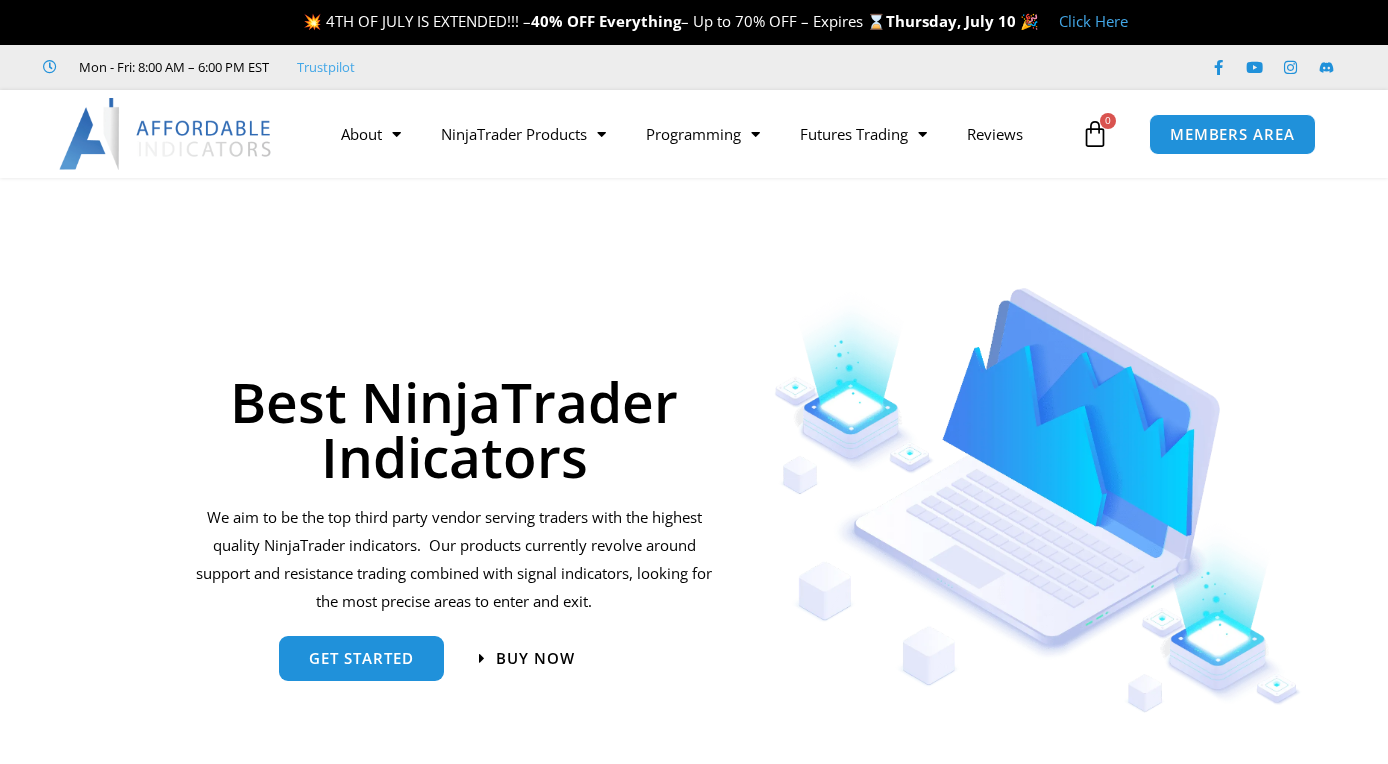 scroll, scrollTop: 0, scrollLeft: 0, axis: both 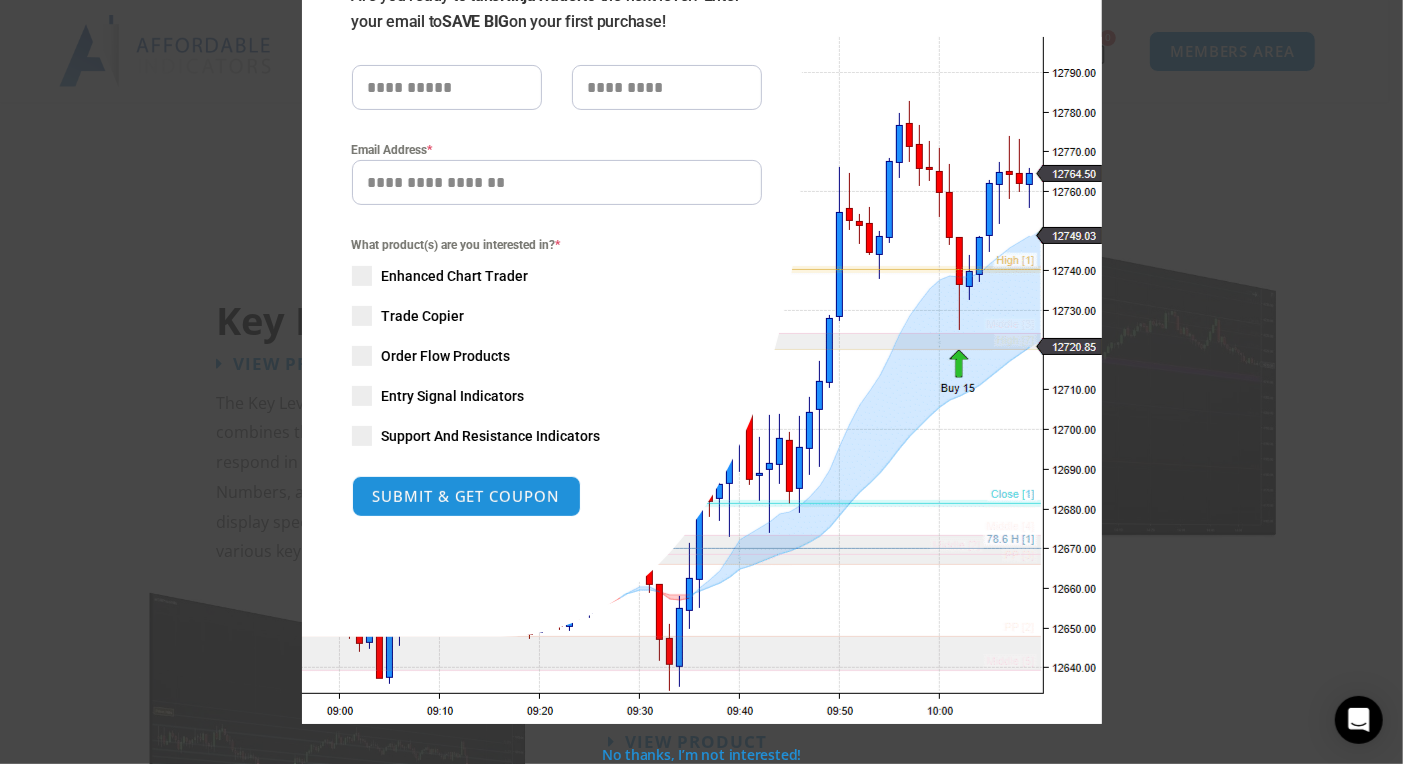 click on "Close this module   SAVE 20% NOW Are you ready to take  NinjaTrader  to the next level? Enter your email to  SAVE BIG  on your first purchase!   Email Address  * What product(s) are you interested in?  * Enhanced Chart Trader Trade Copier Order Flow Products Entry Signal Indicators Support And Resistance Indicators SUBMIT & GET COUPON Please do not fill in this field.    No thanks, I’m not interested!" at bounding box center (701, 382) 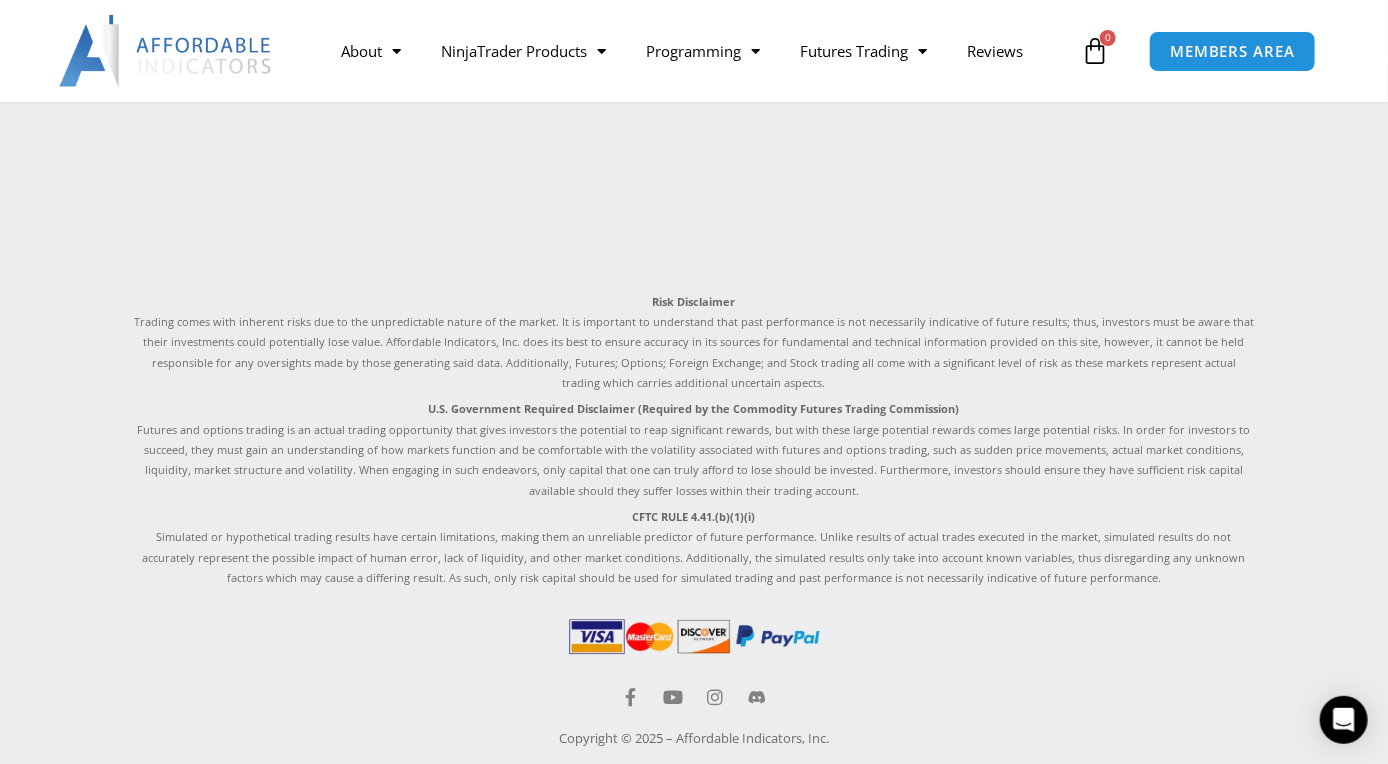 scroll, scrollTop: 5292, scrollLeft: 0, axis: vertical 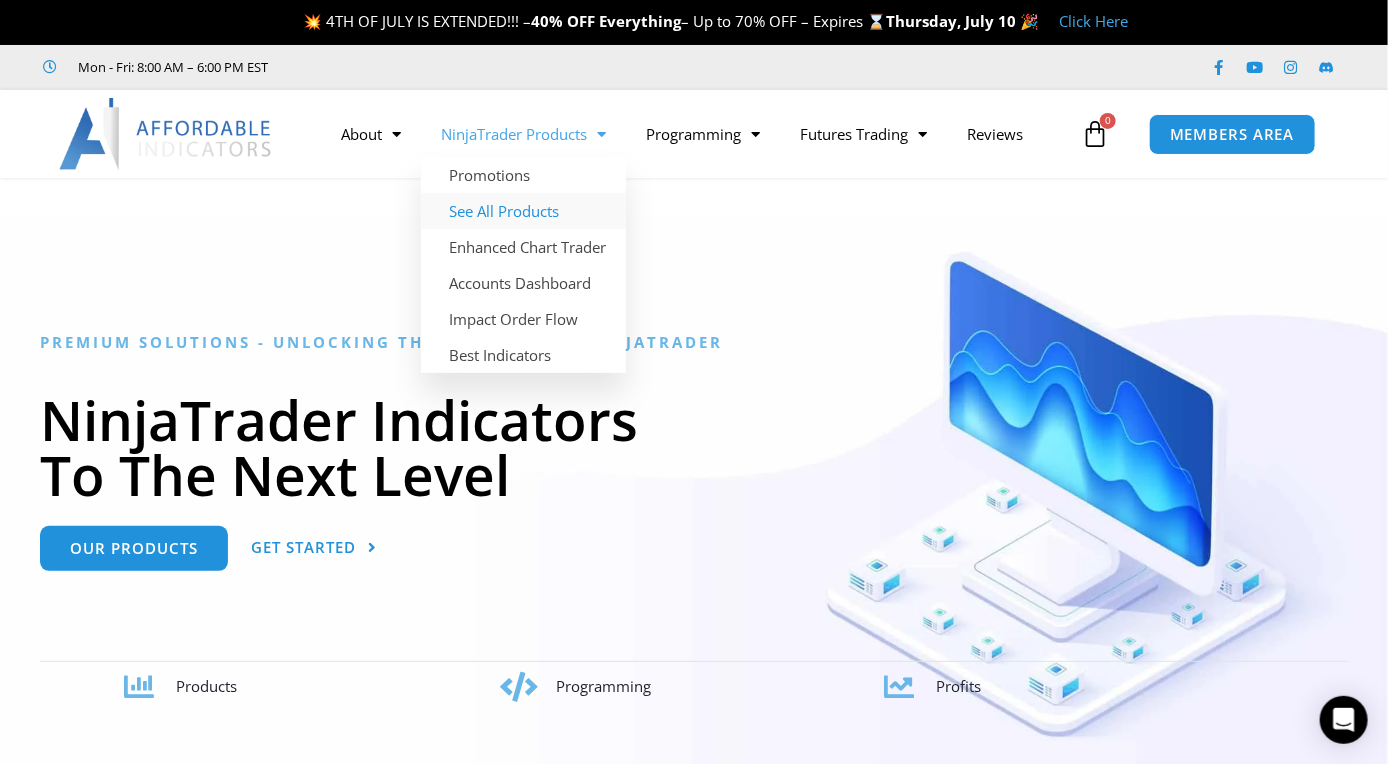 click on "See All Products" 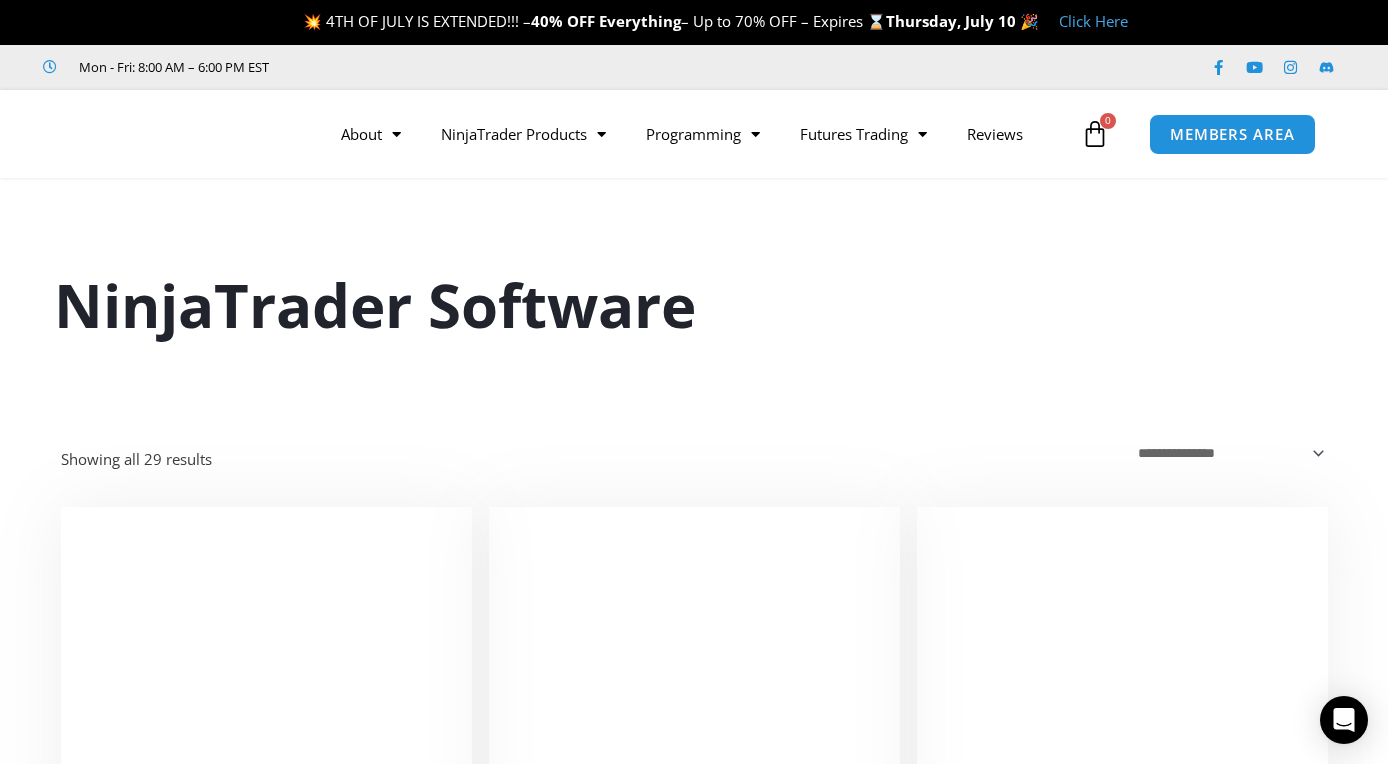 scroll, scrollTop: 0, scrollLeft: 0, axis: both 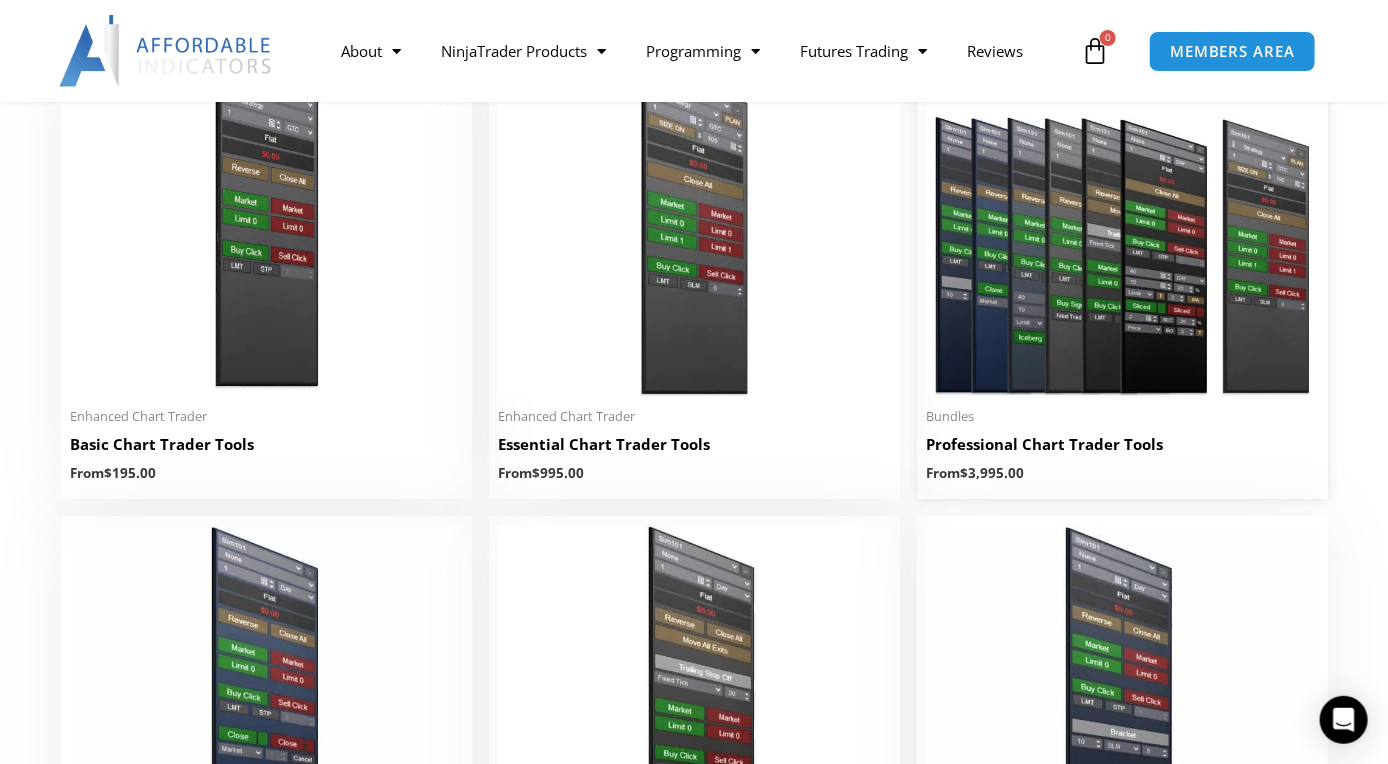 click at bounding box center (1122, 228) 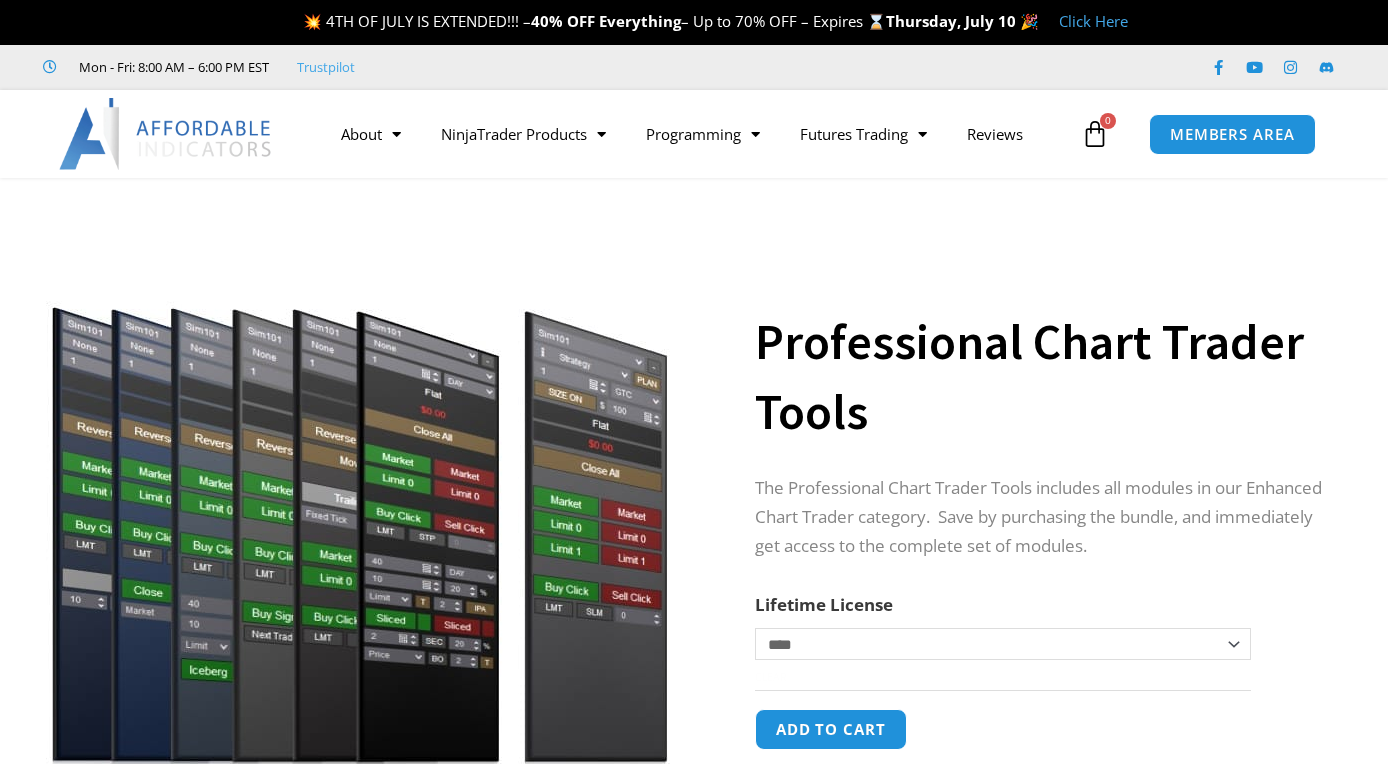 scroll, scrollTop: 0, scrollLeft: 0, axis: both 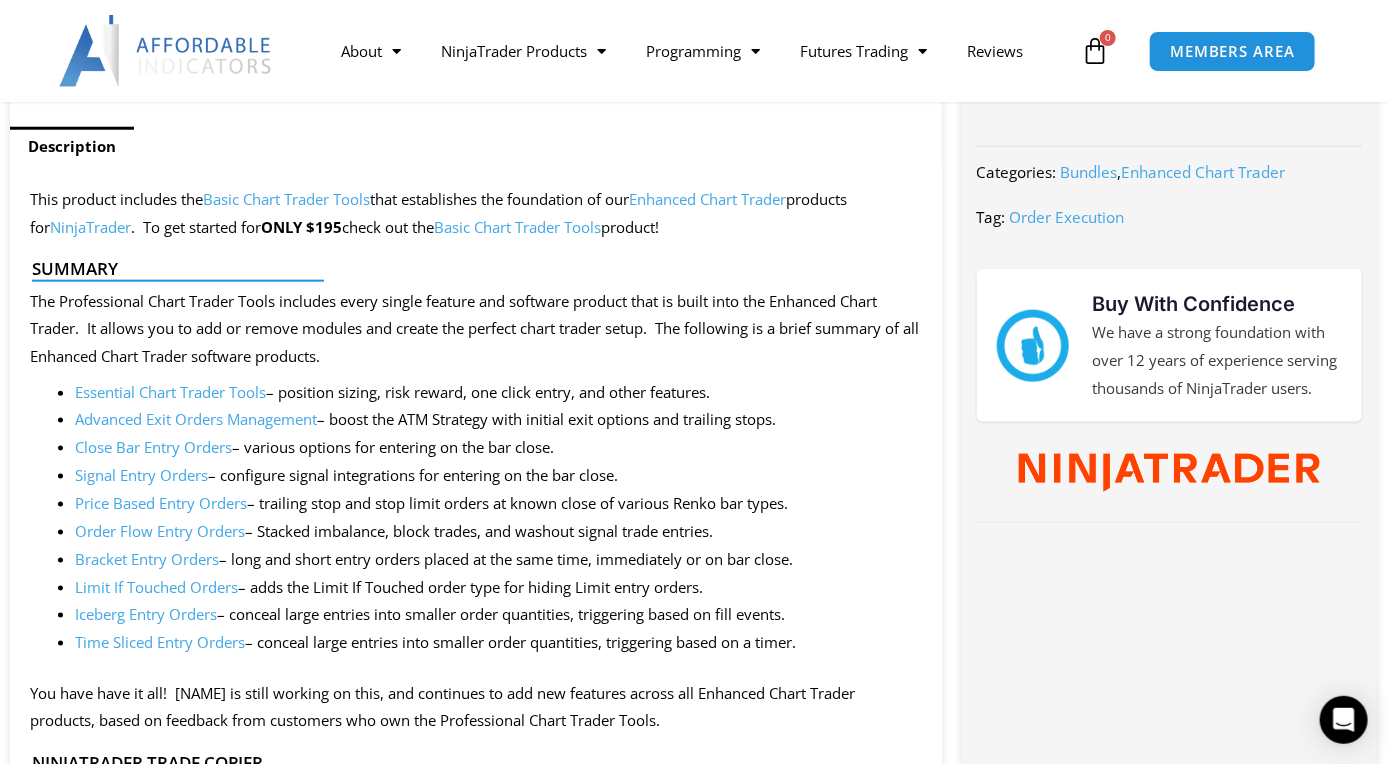 click on "Close Bar Entry Orders" at bounding box center [153, 447] 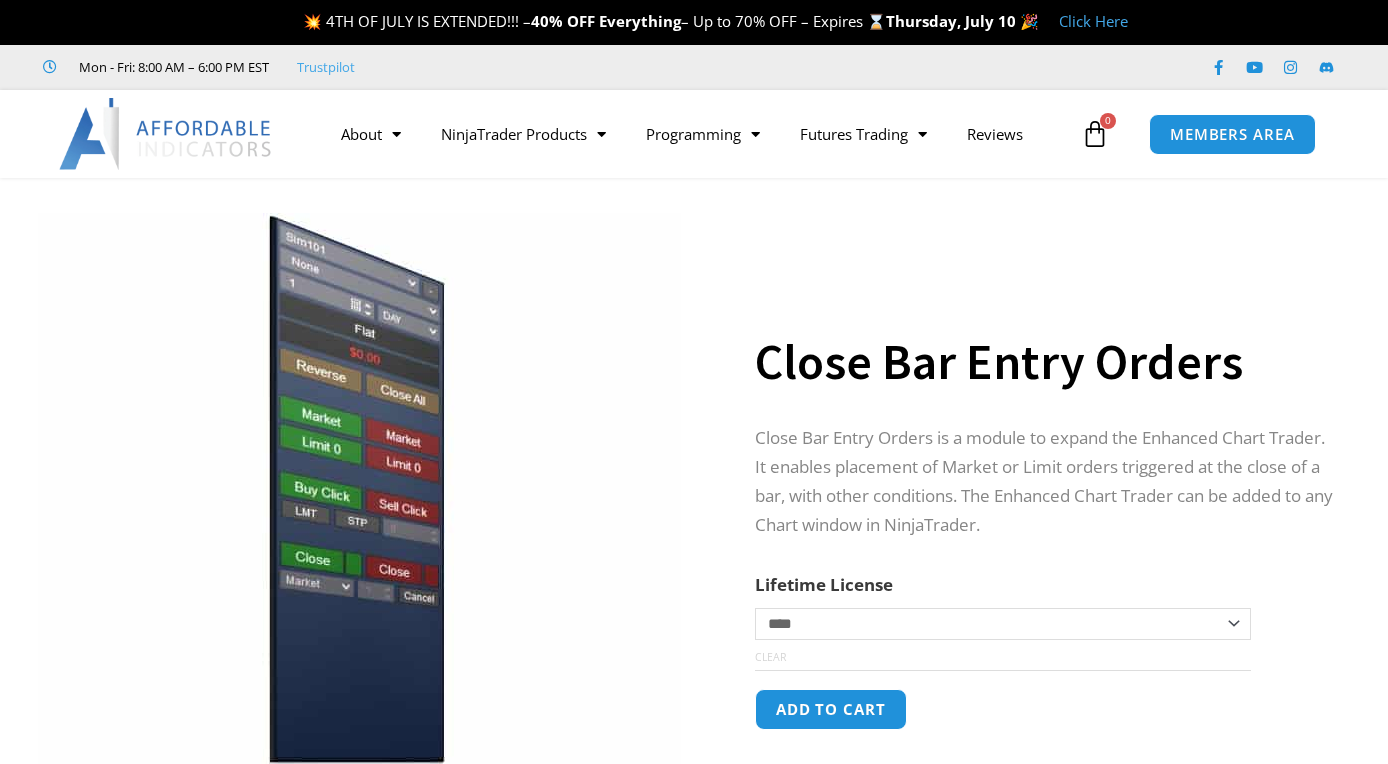 scroll, scrollTop: 0, scrollLeft: 0, axis: both 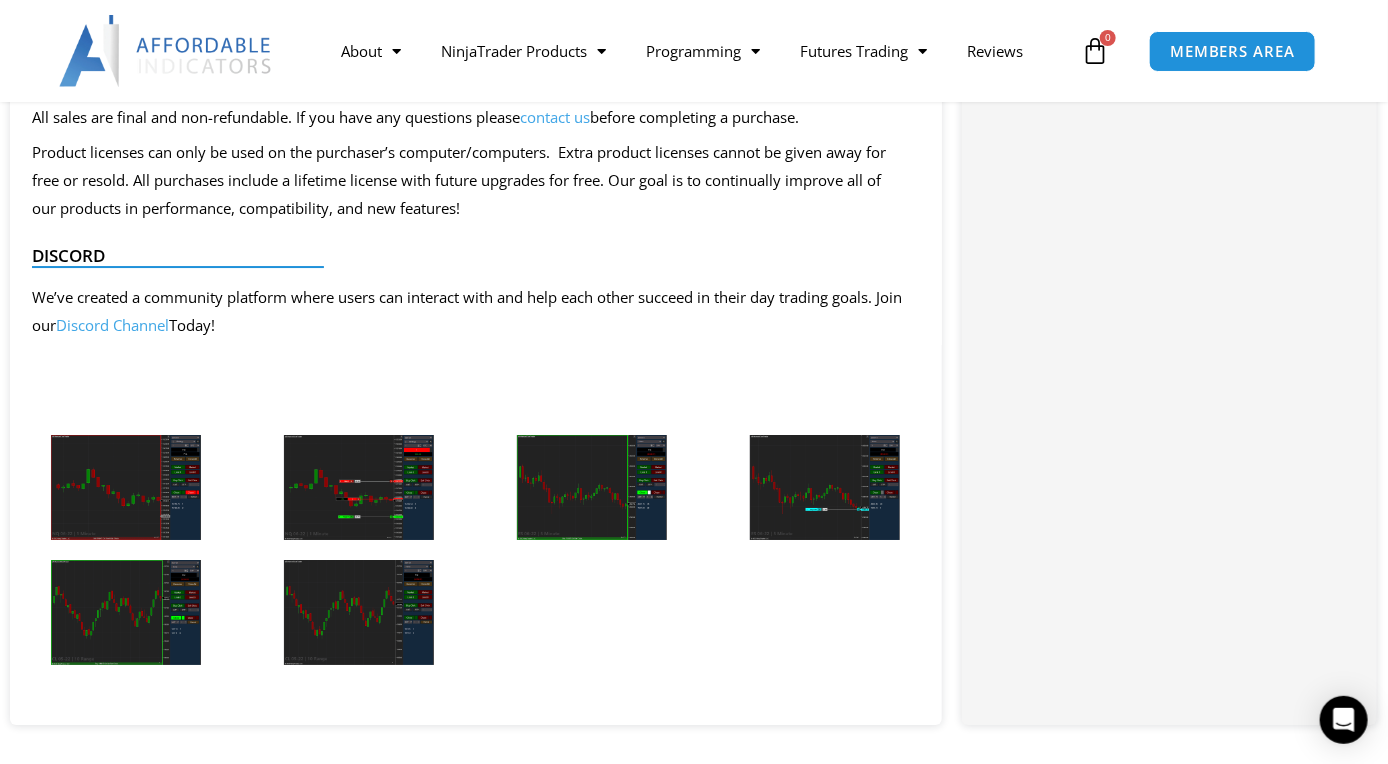 click on "Discord Channel" at bounding box center [112, 325] 